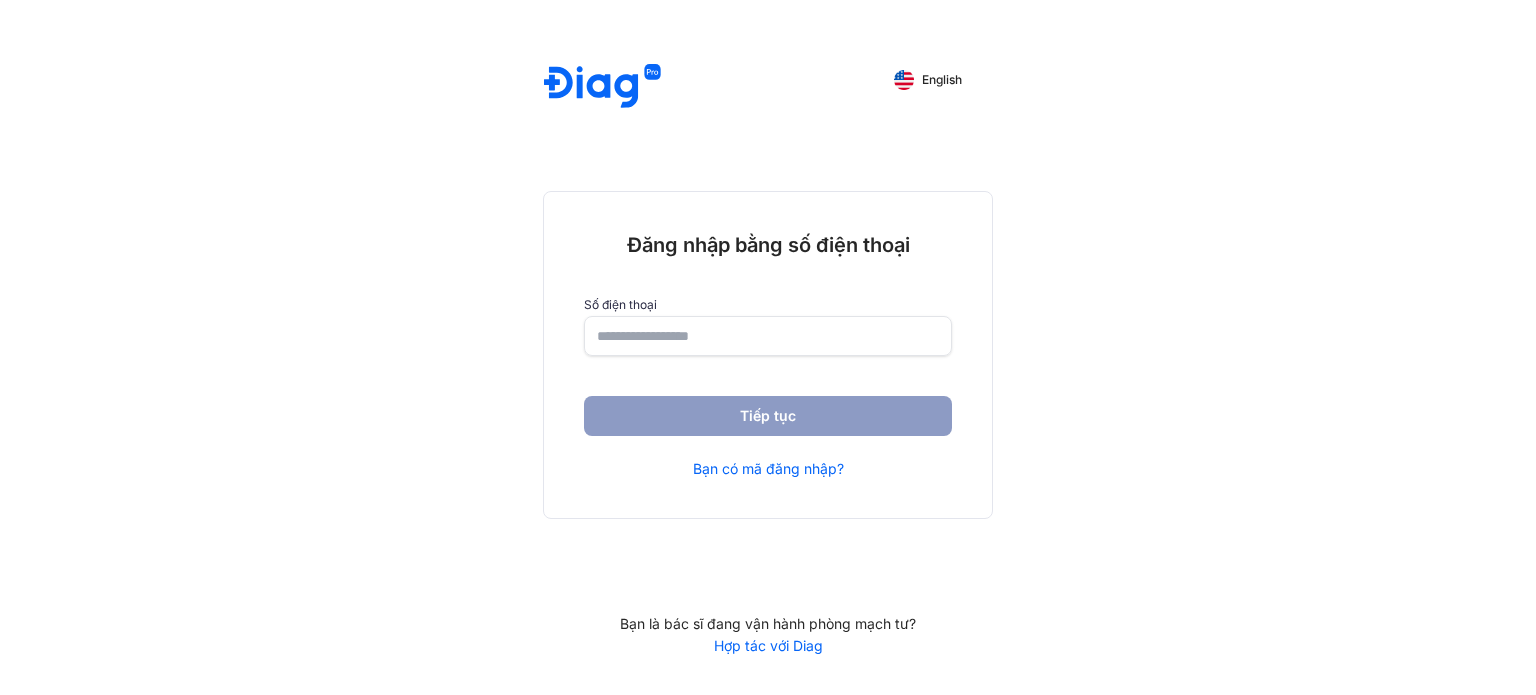 scroll, scrollTop: 0, scrollLeft: 0, axis: both 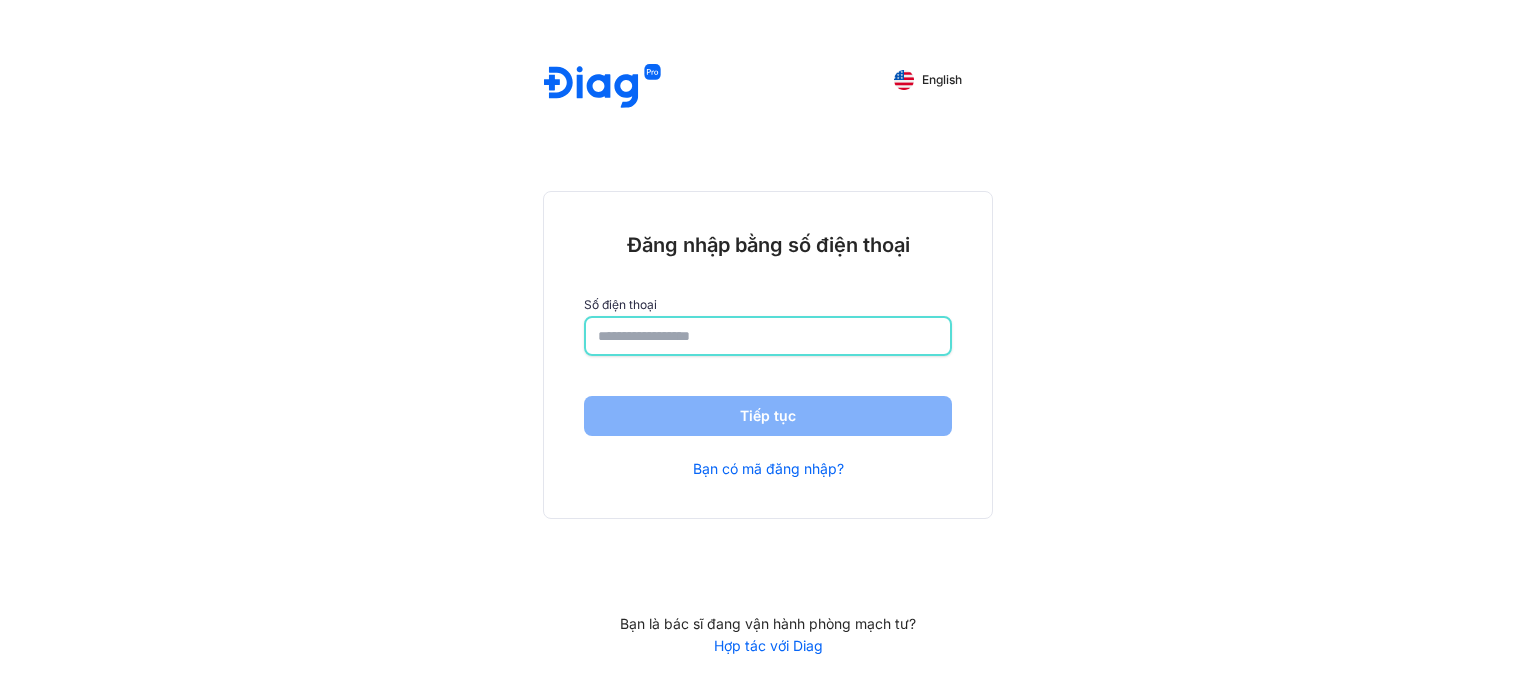 click 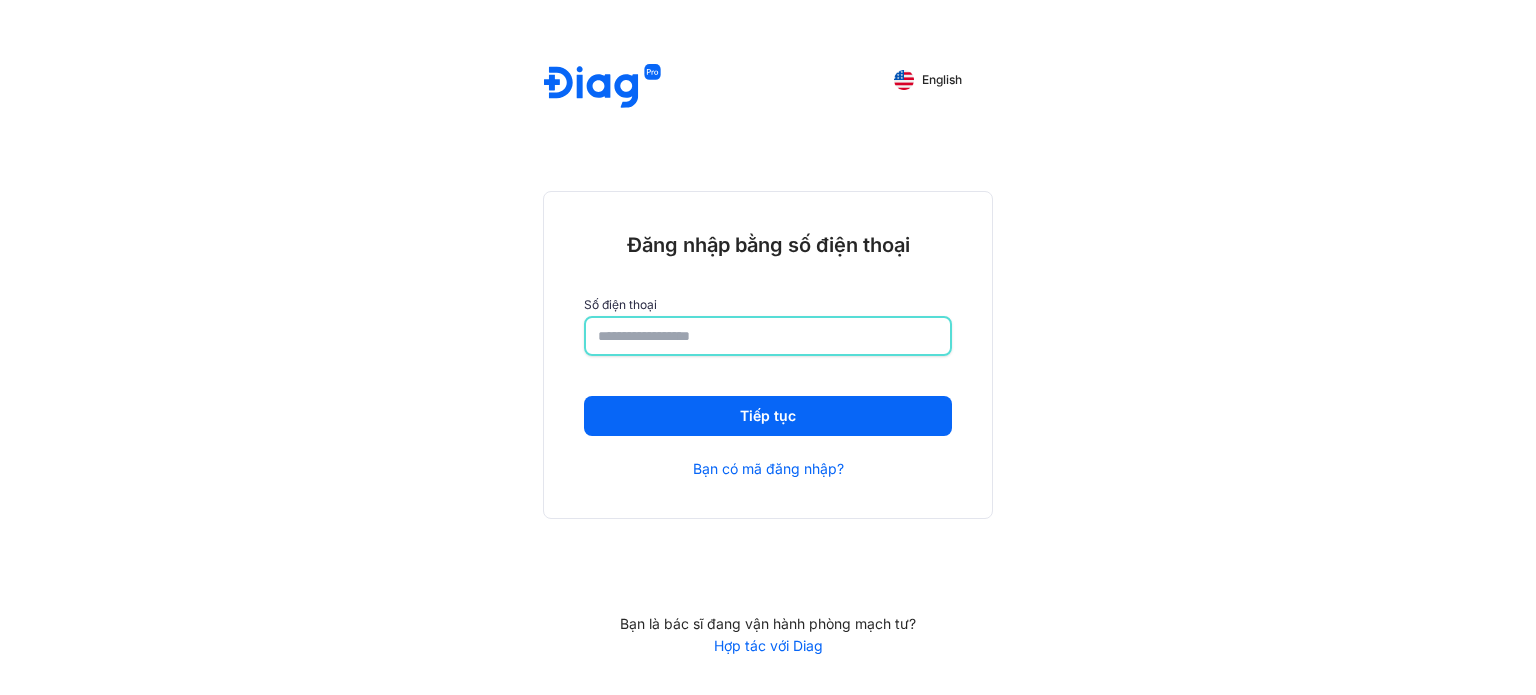 type on "**********" 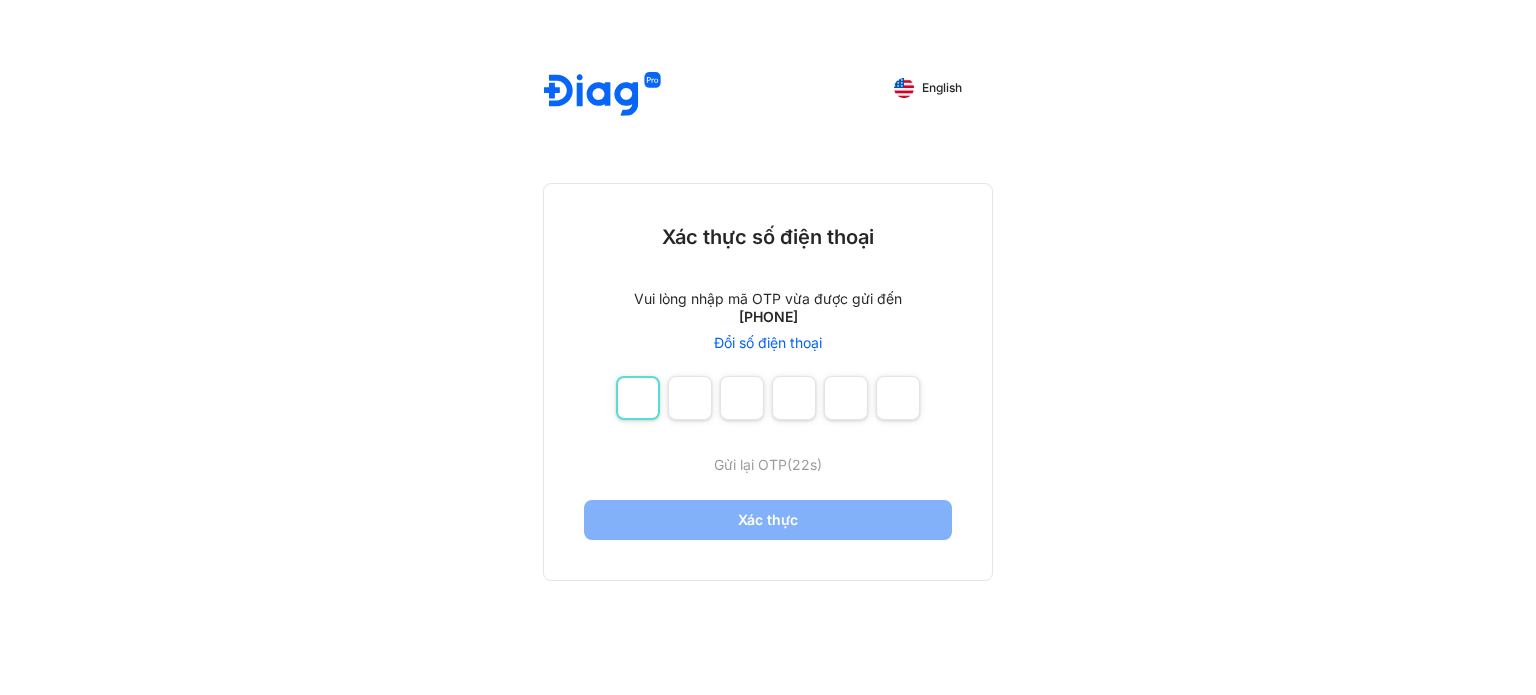 click at bounding box center (638, 398) 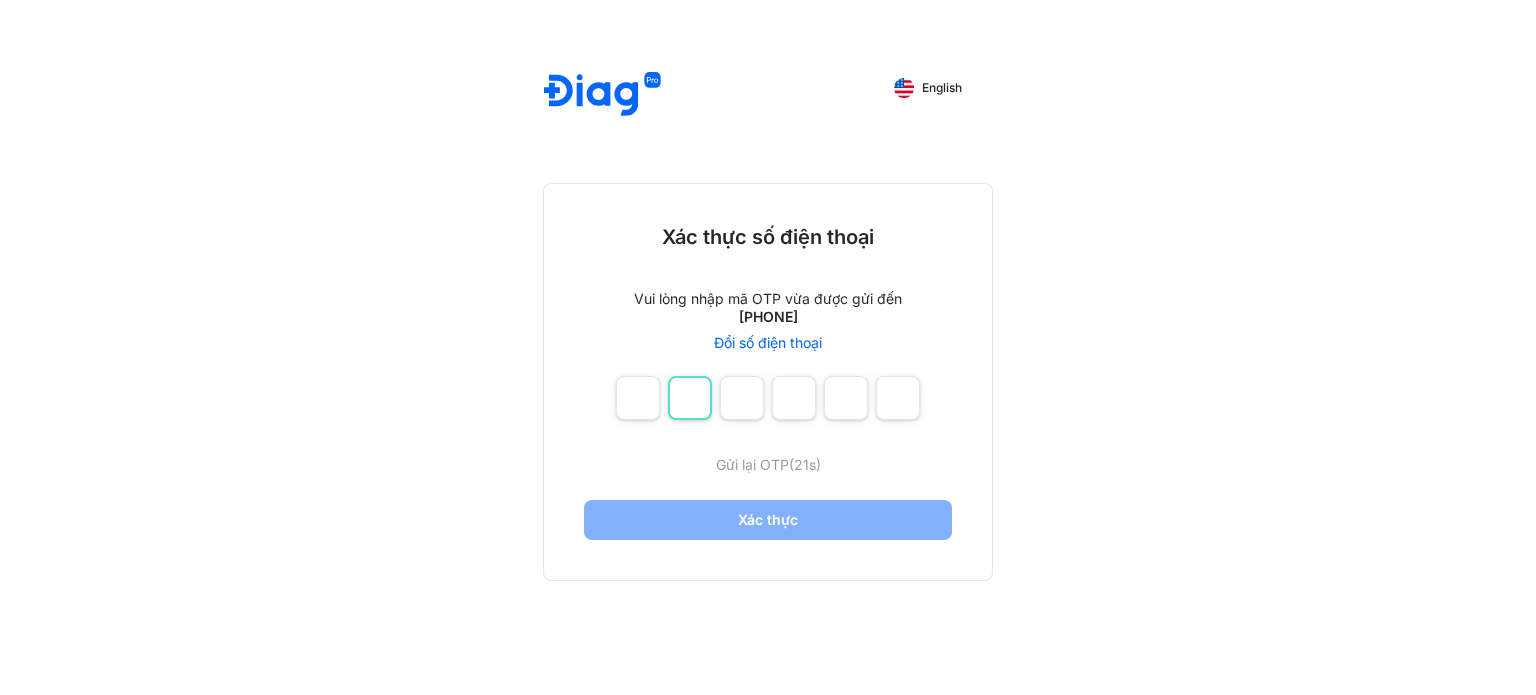 type on "*" 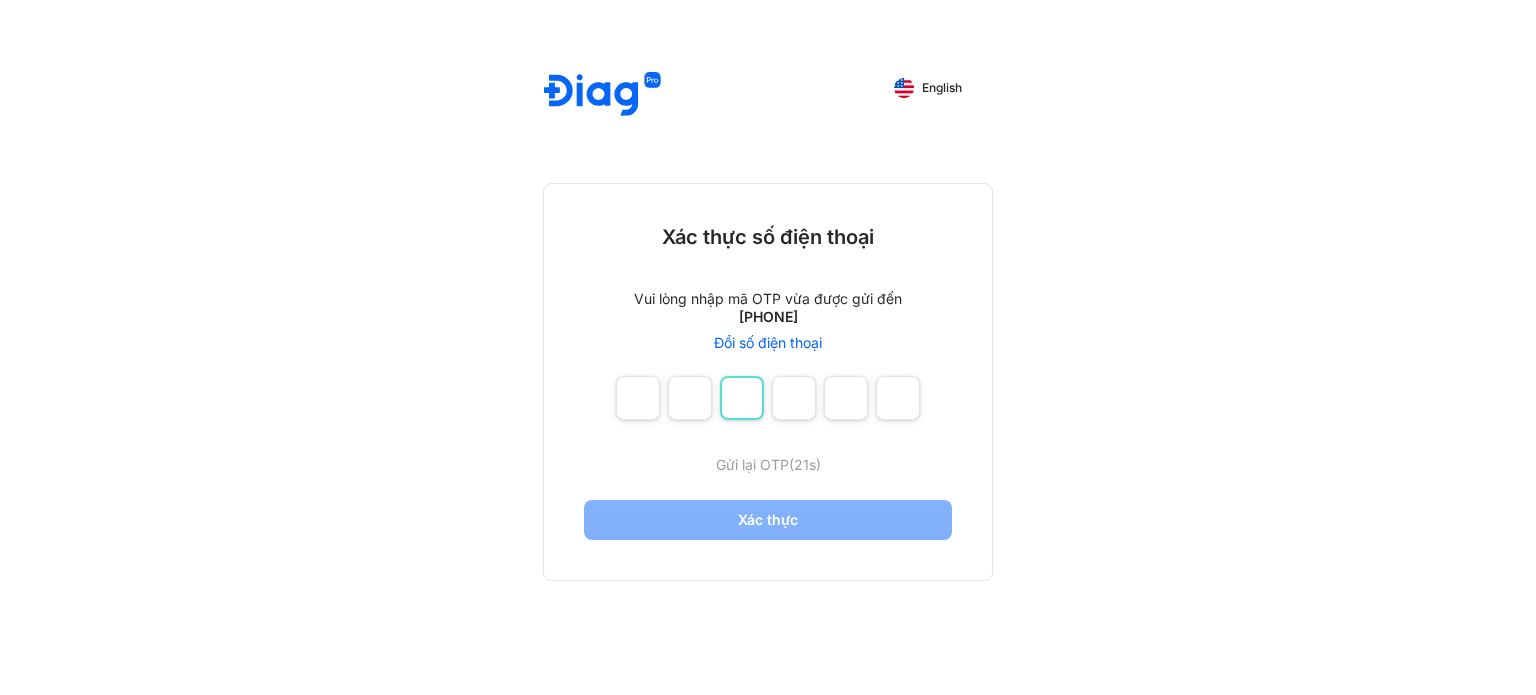 type on "*" 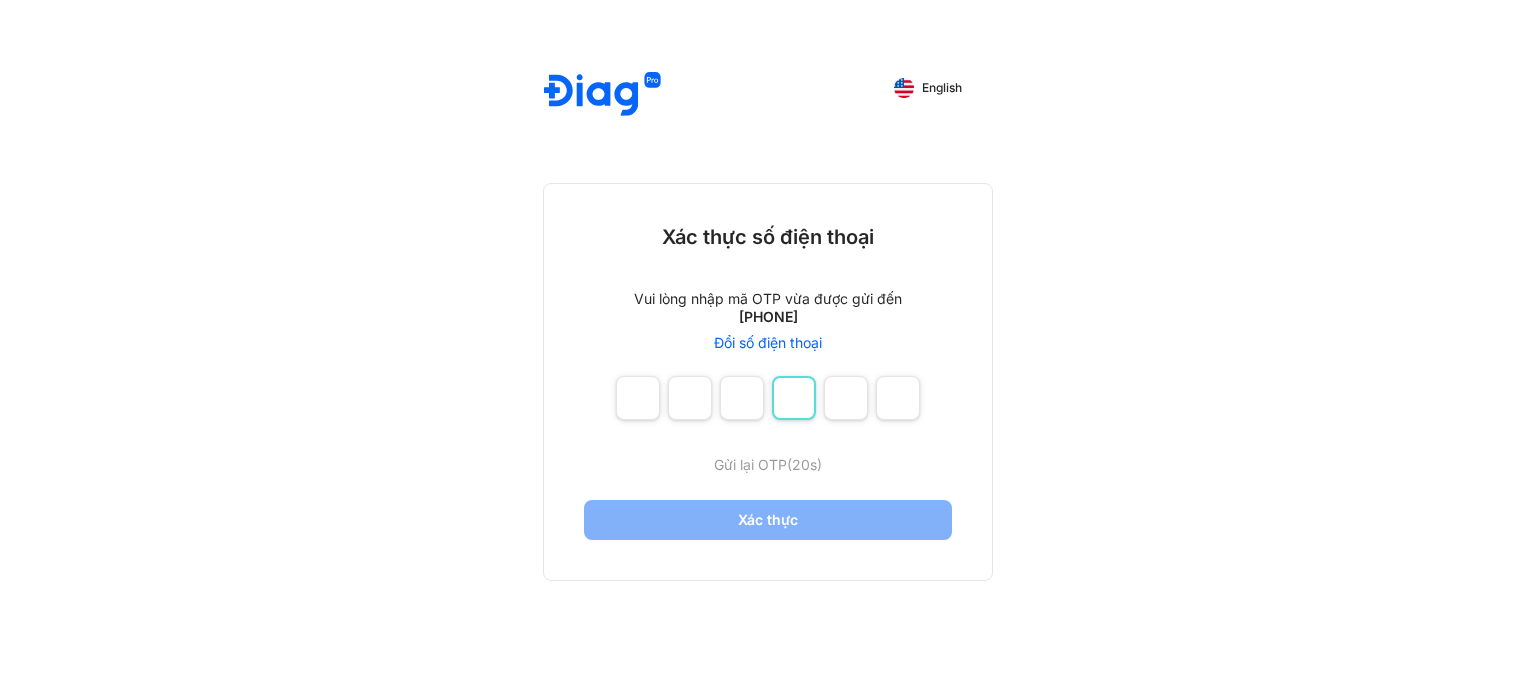 type on "*" 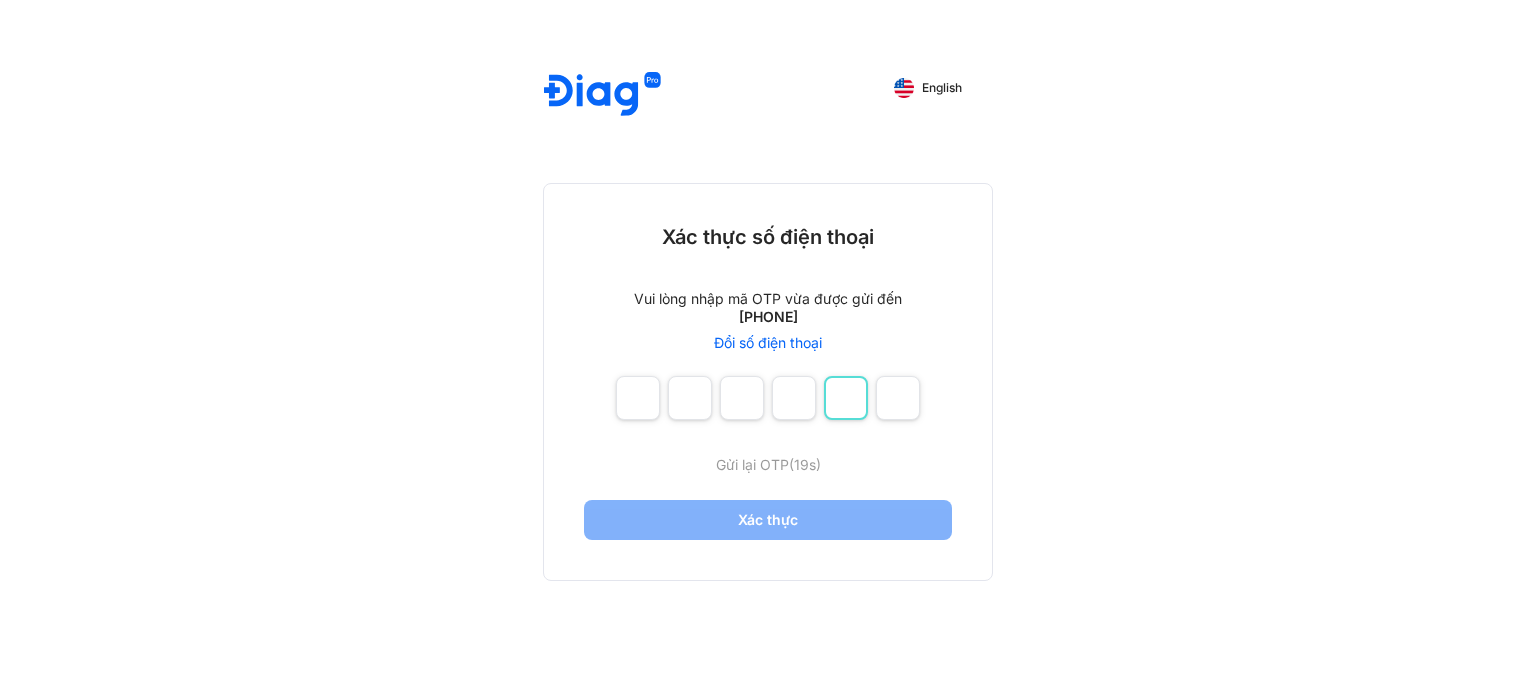 type on "*" 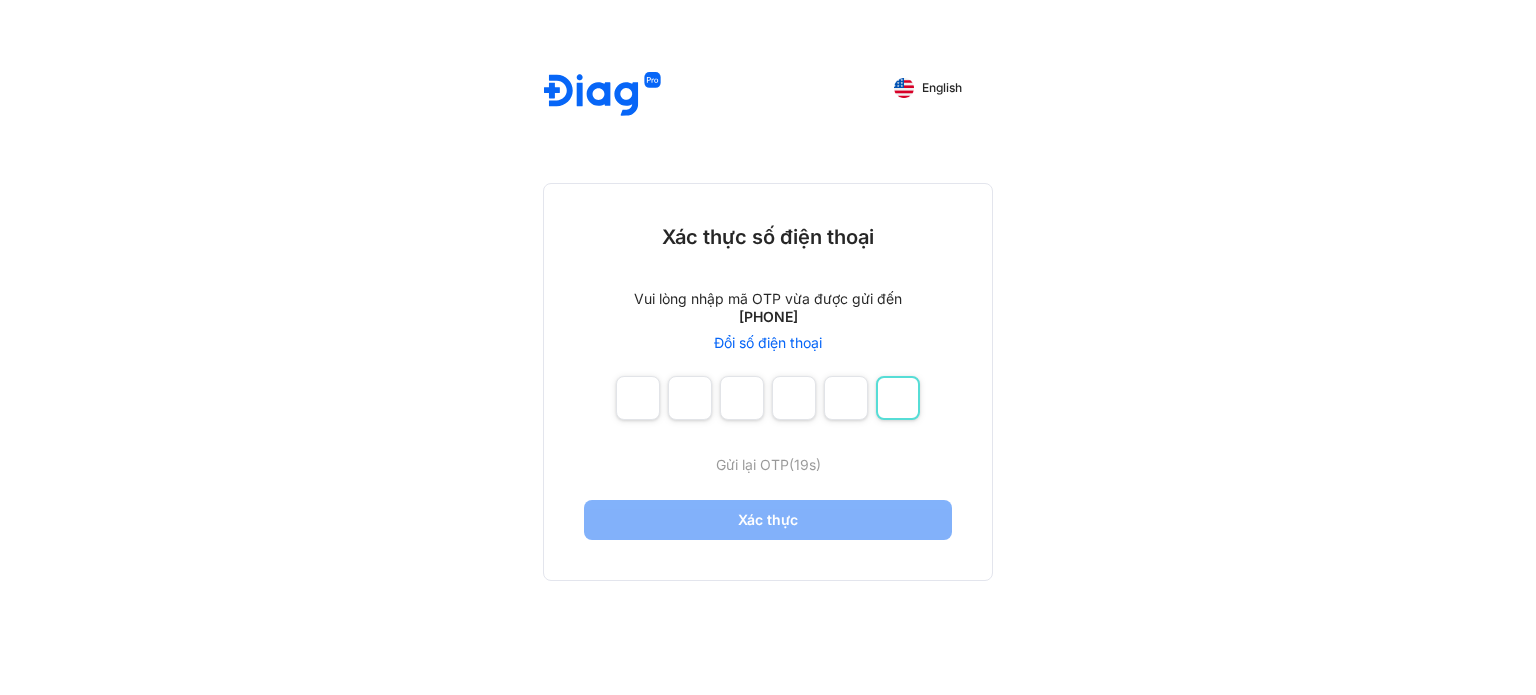 type on "*" 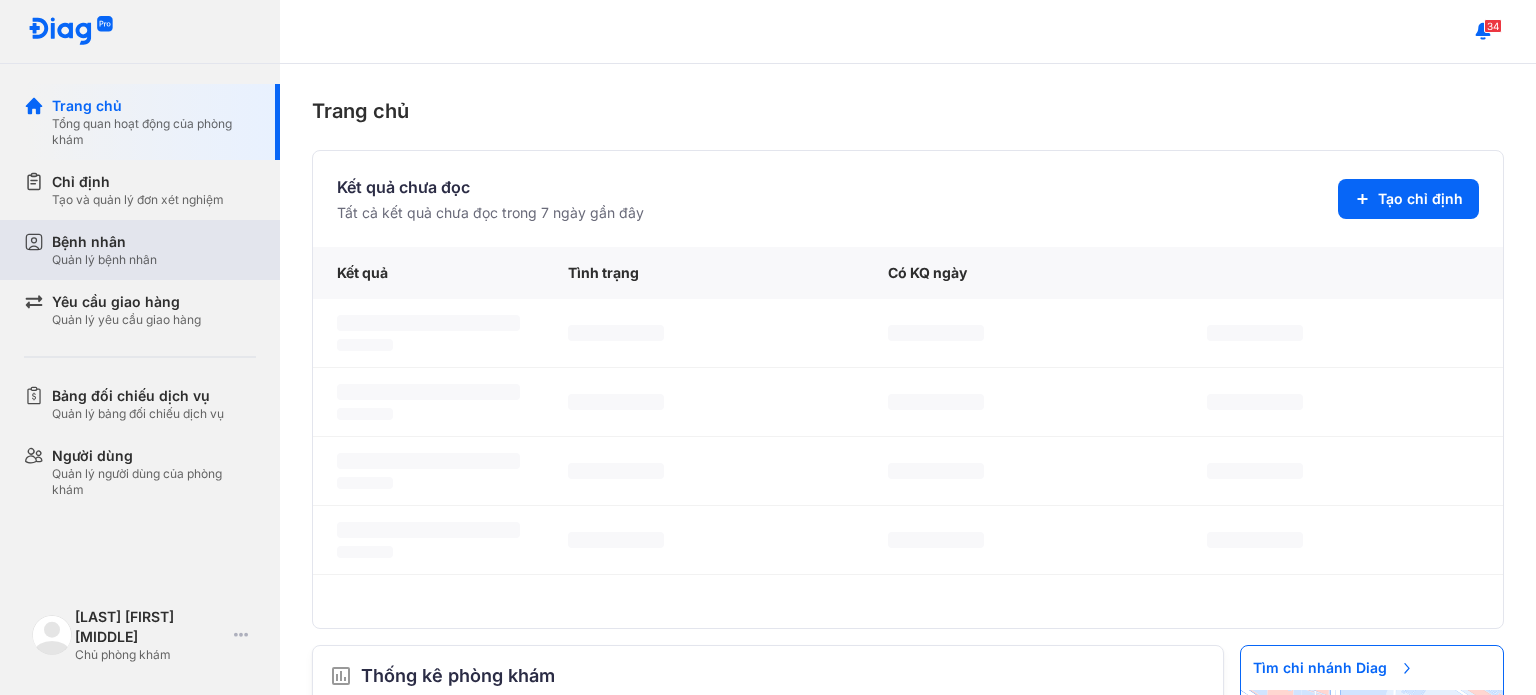 click on "Bệnh nhân Quản lý bệnh nhân" at bounding box center [154, 250] 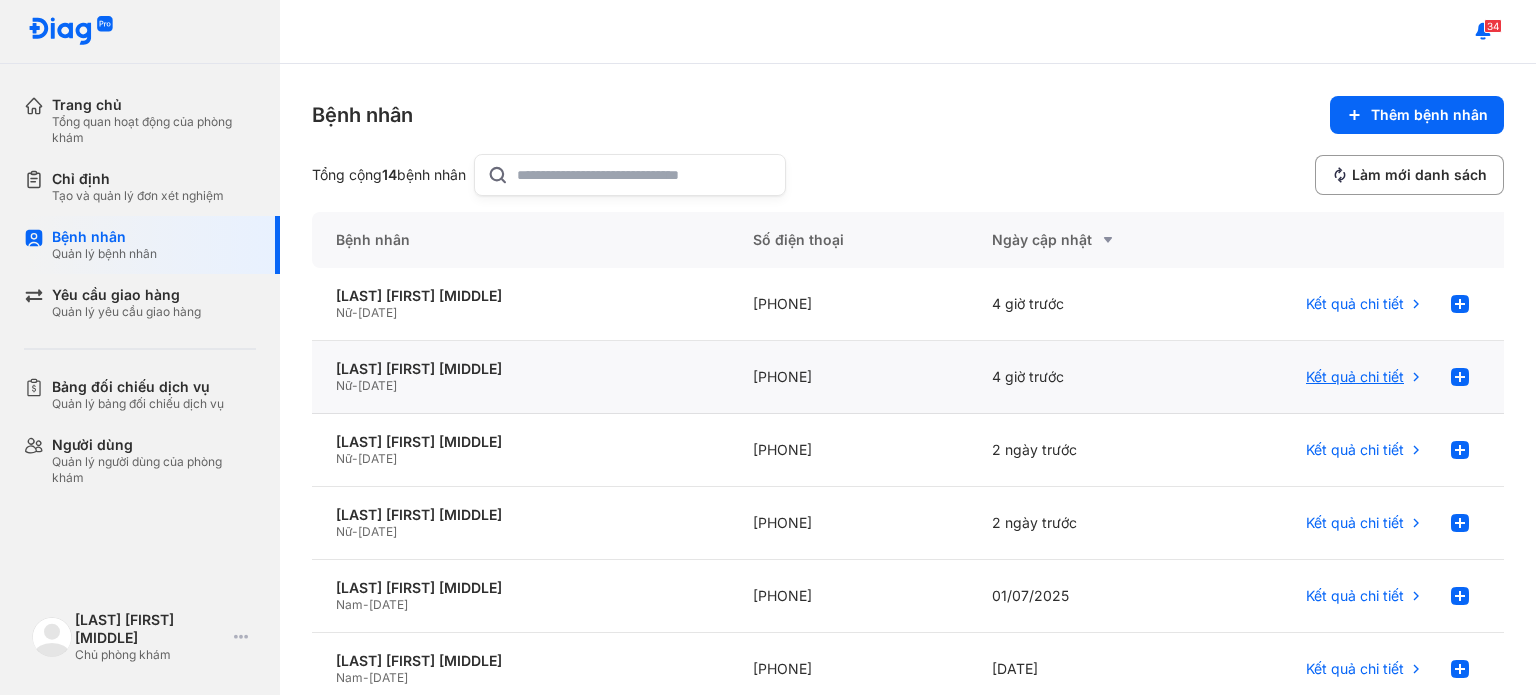click on "Kết quả chi tiết" at bounding box center (1355, 377) 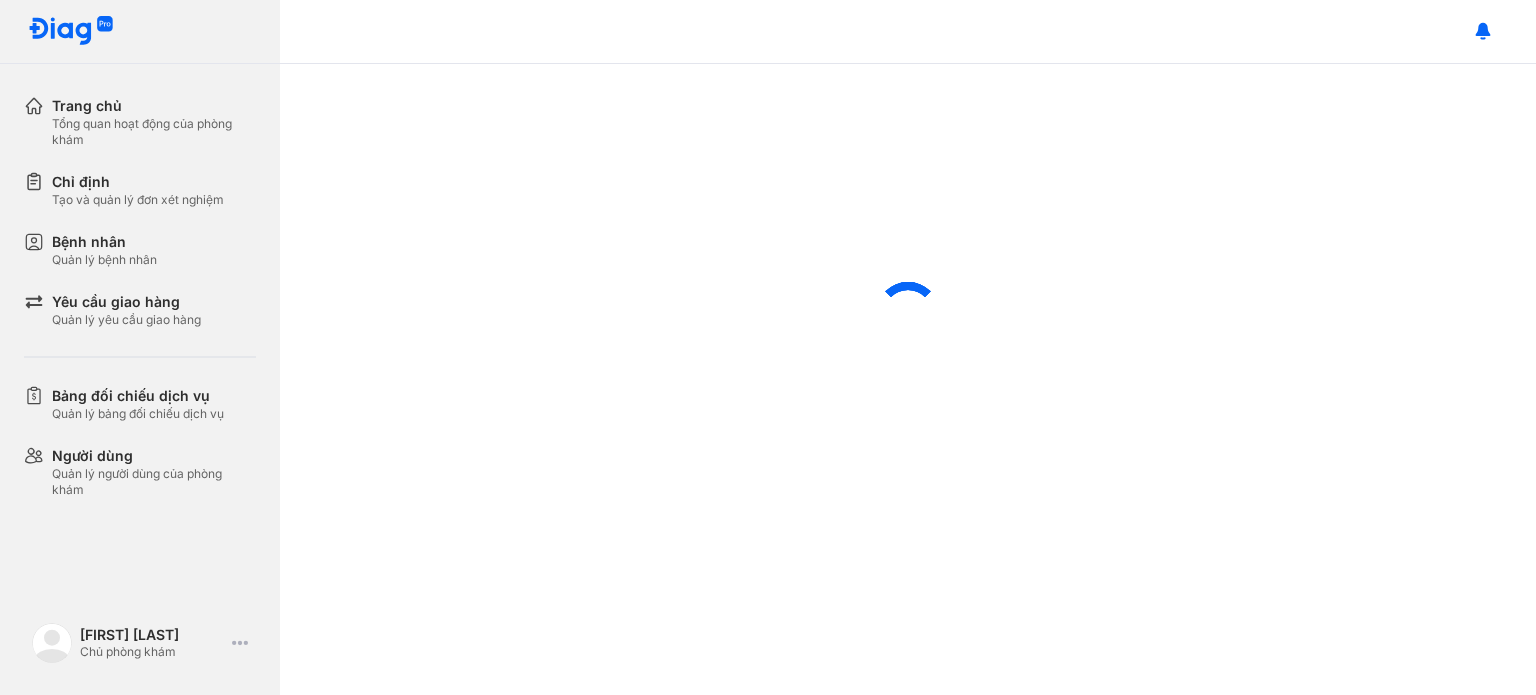scroll, scrollTop: 0, scrollLeft: 0, axis: both 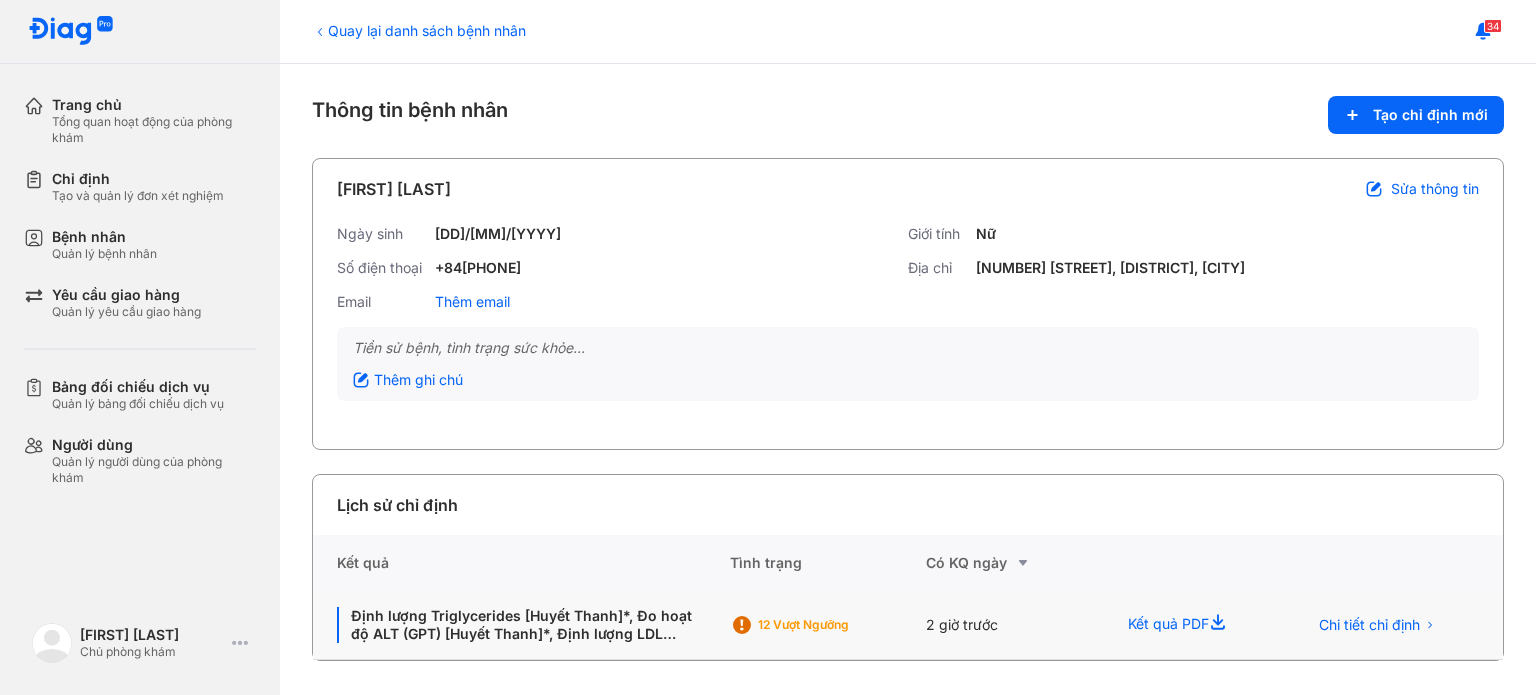 click on "Kết quả PDF" 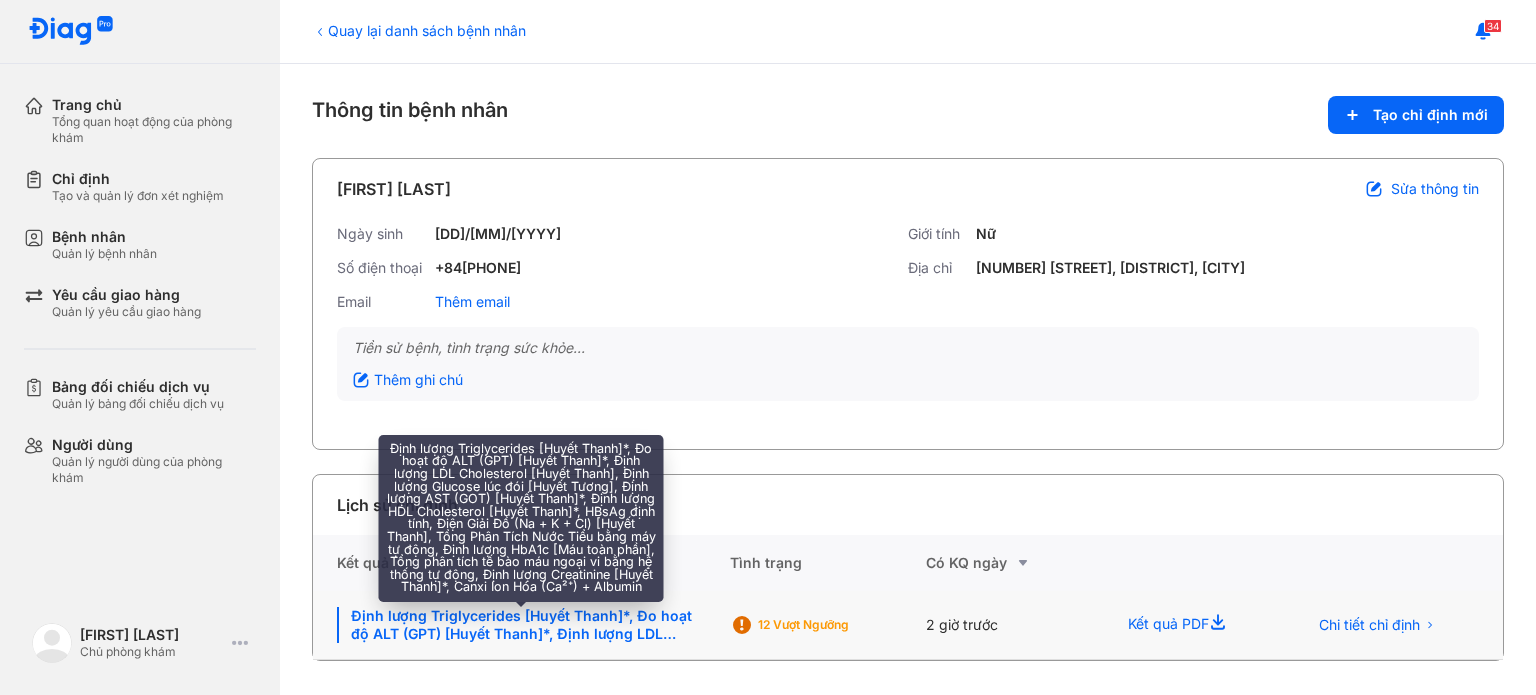 click on "Định lượng Triglycerides [Huyết Thanh]*, Đo hoạt độ ALT (GPT) [Huyết Thanh]*, Định lượng LDL Cholesterol [Huyết Thanh], Định lượng Glucose lúc đói [Huyết Tương], Định lượng AST (GOT) [Huyết Thanh]*, Định lượng HDL Cholesterol [Huyết Thanh]*, HBsAg định tính, Điện Giải Đồ (Na + K + Cl) [Huyết Thanh], Tổng Phân Tích Nước Tiểu bằng máy tự động, Định lượng HbA1c [Máu toàn phần], Tổng phân tích tế bào máu ngoại vi bằng hệ thống tự động, Định lượng Creatinine [Huyết Thanh]*, Canxi Ion Hóa (Ca²⁺) + Albumin" 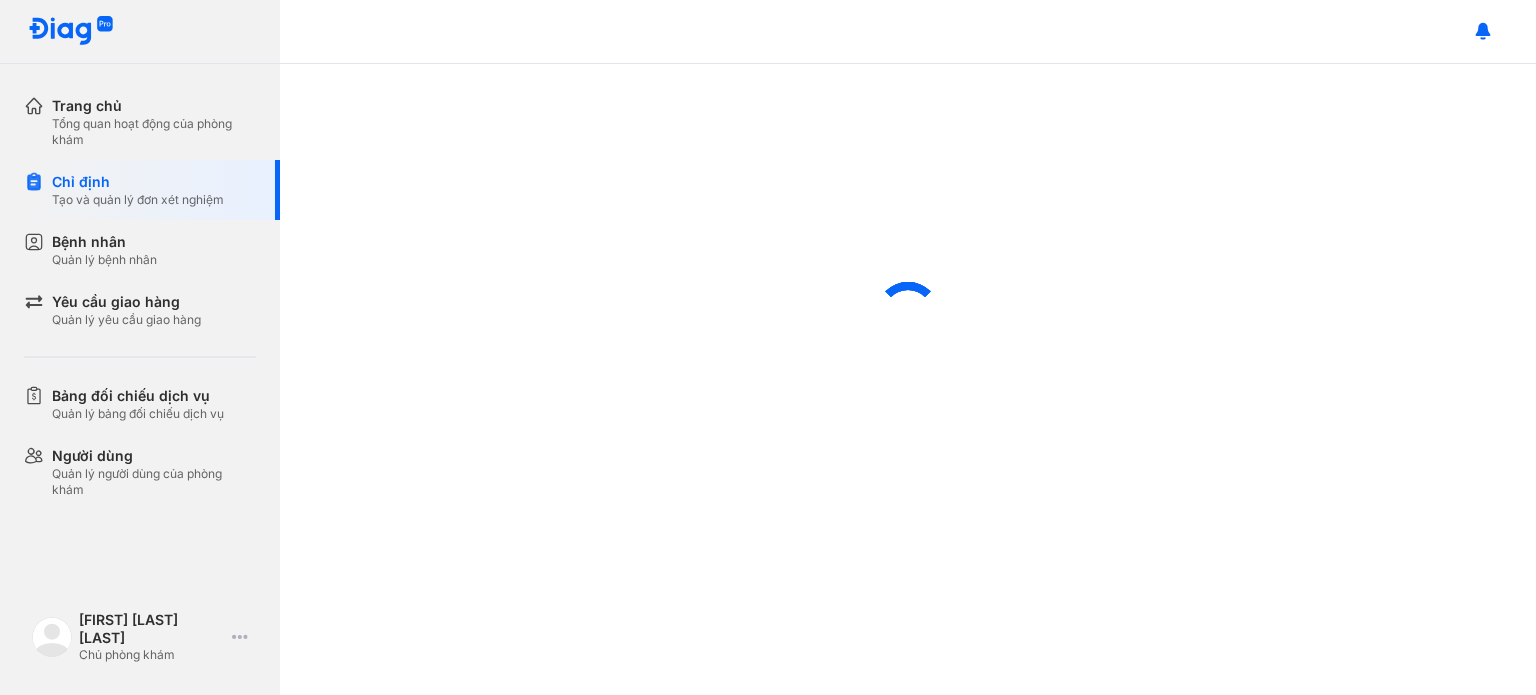 scroll, scrollTop: 0, scrollLeft: 0, axis: both 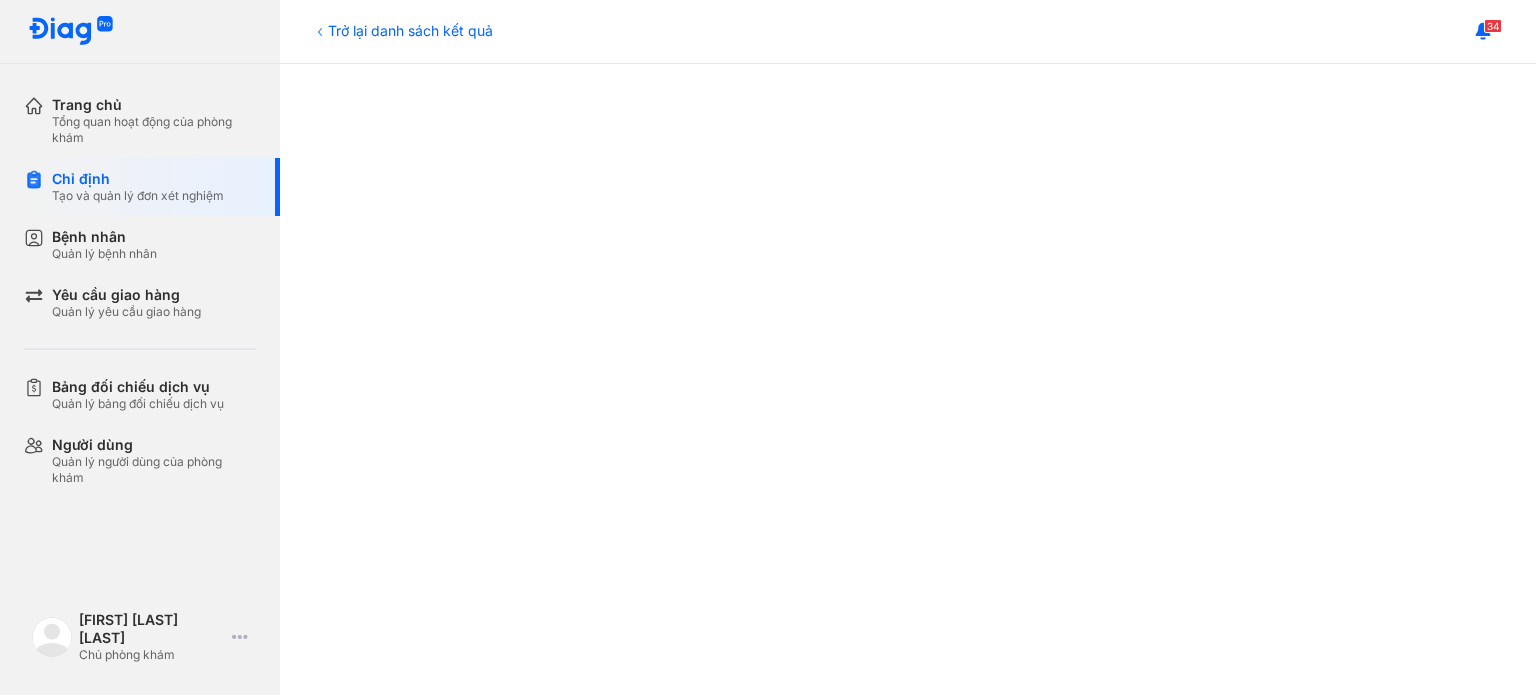 click on "Trở lại danh sách kết quả" at bounding box center (402, 30) 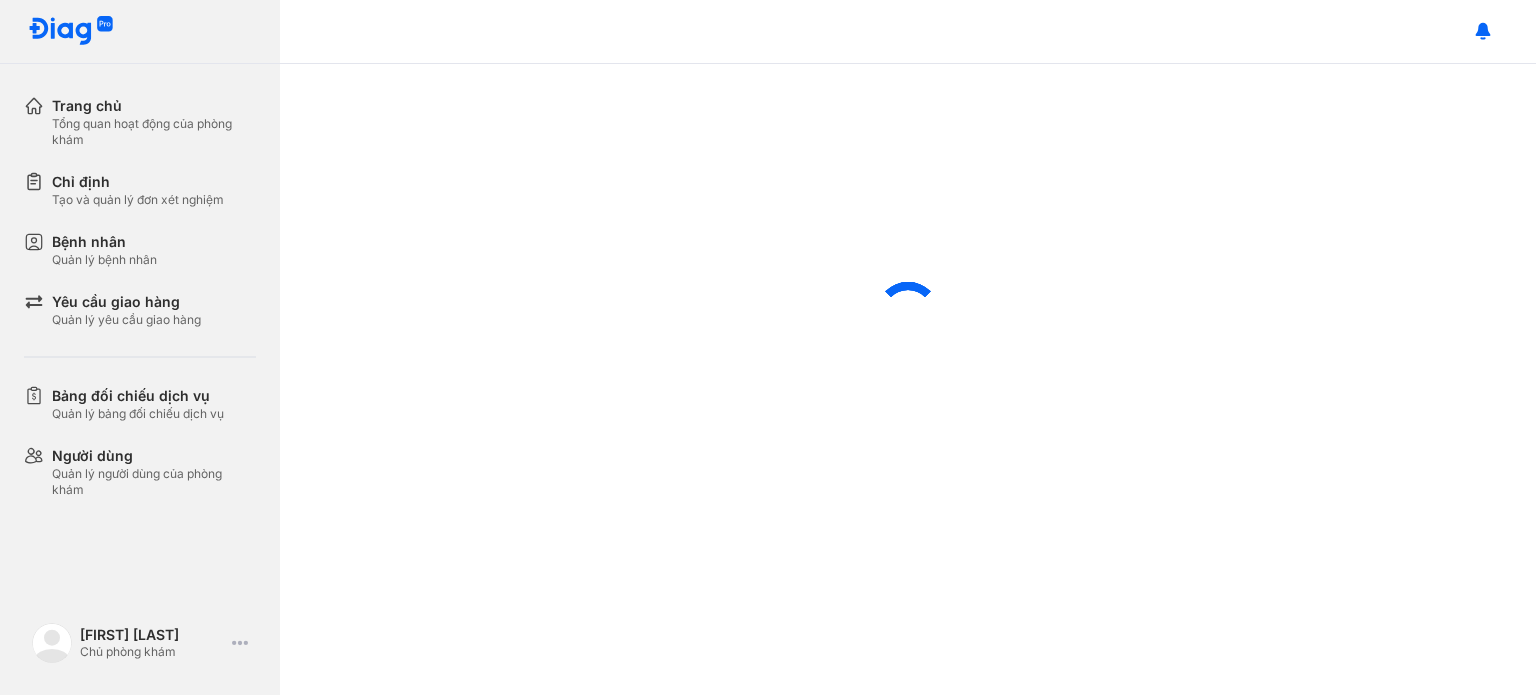 scroll, scrollTop: 0, scrollLeft: 0, axis: both 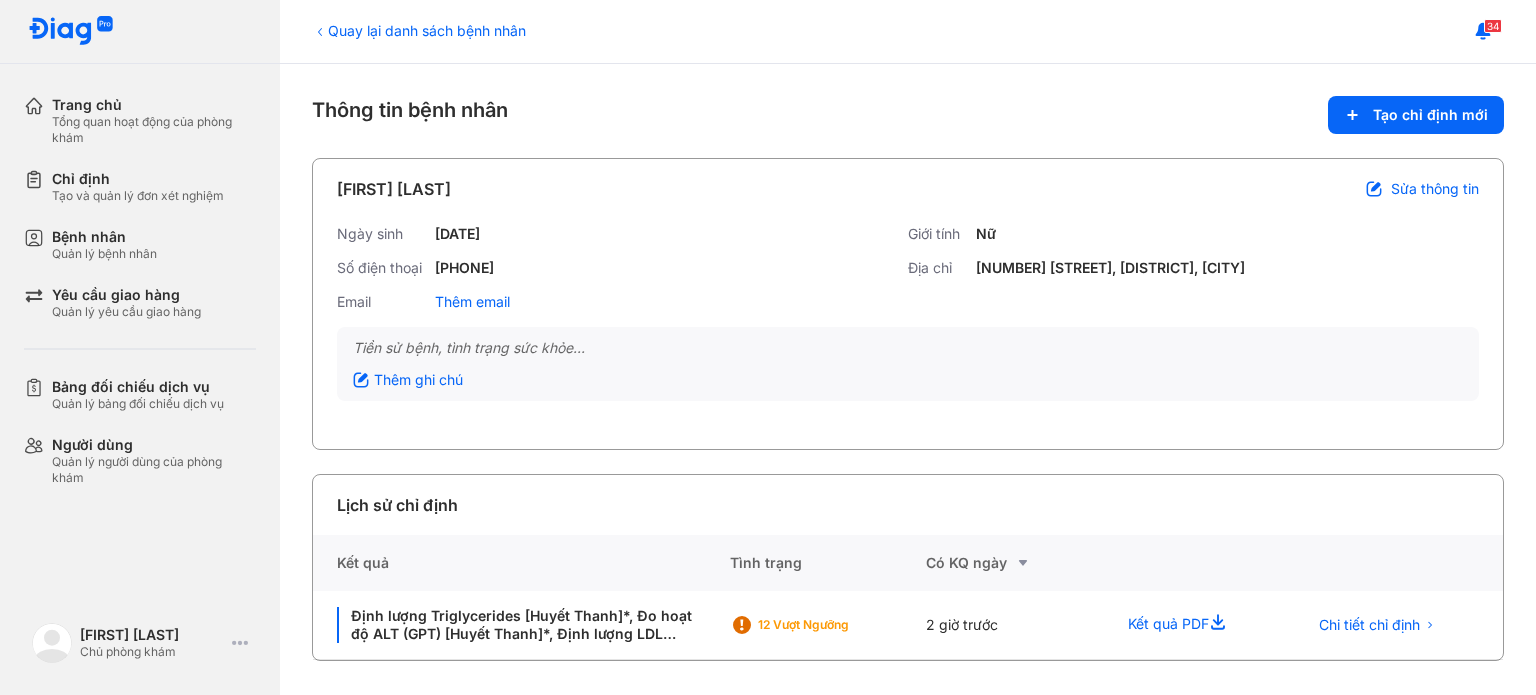 click on "Quay lại danh sách bệnh nhân" at bounding box center [419, 30] 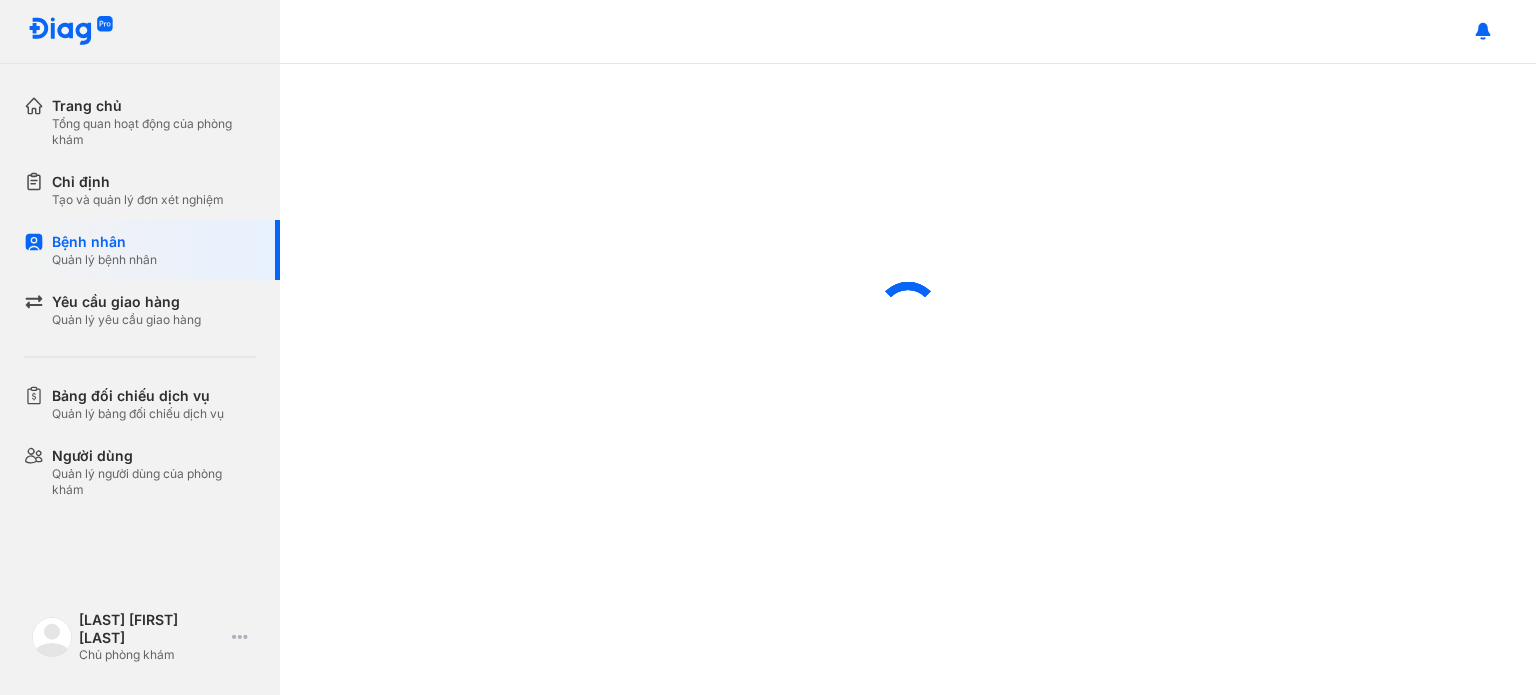 scroll, scrollTop: 0, scrollLeft: 0, axis: both 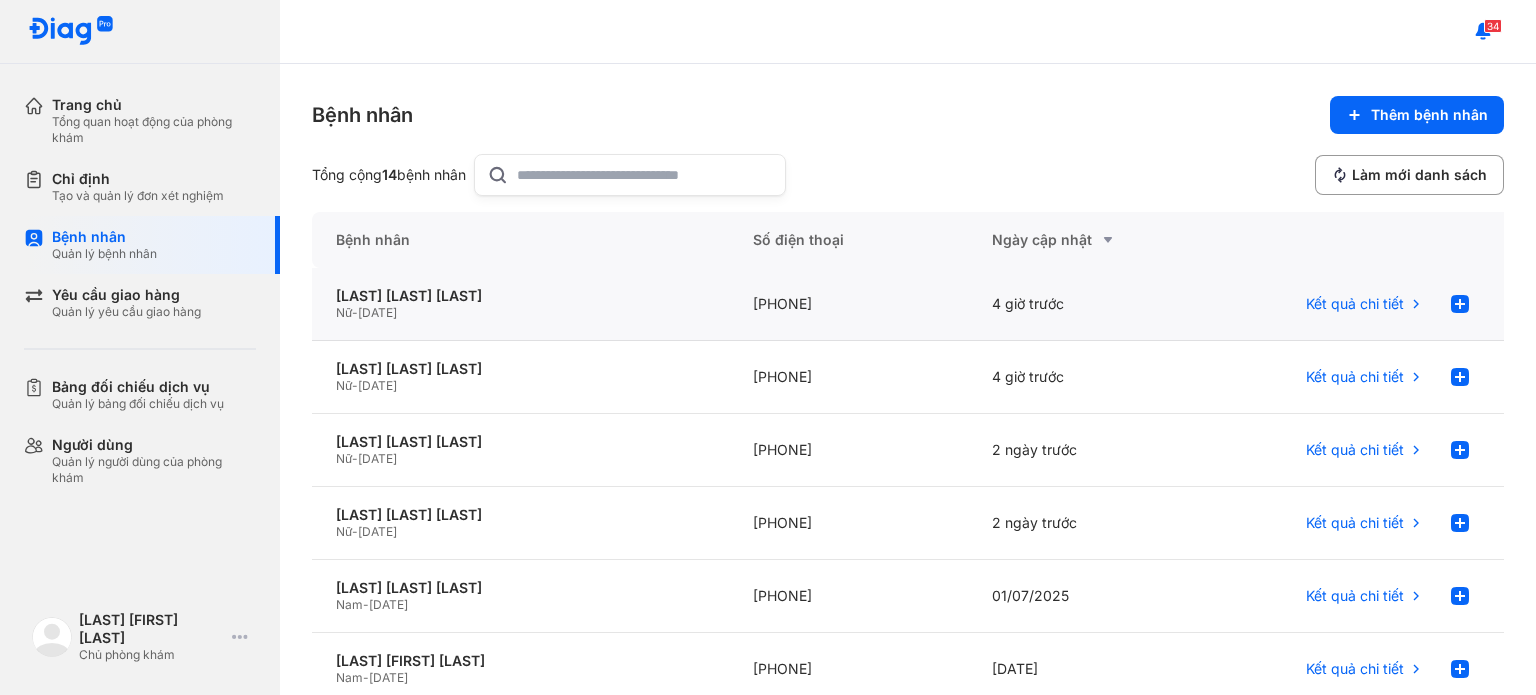 click on "[PHONE]" 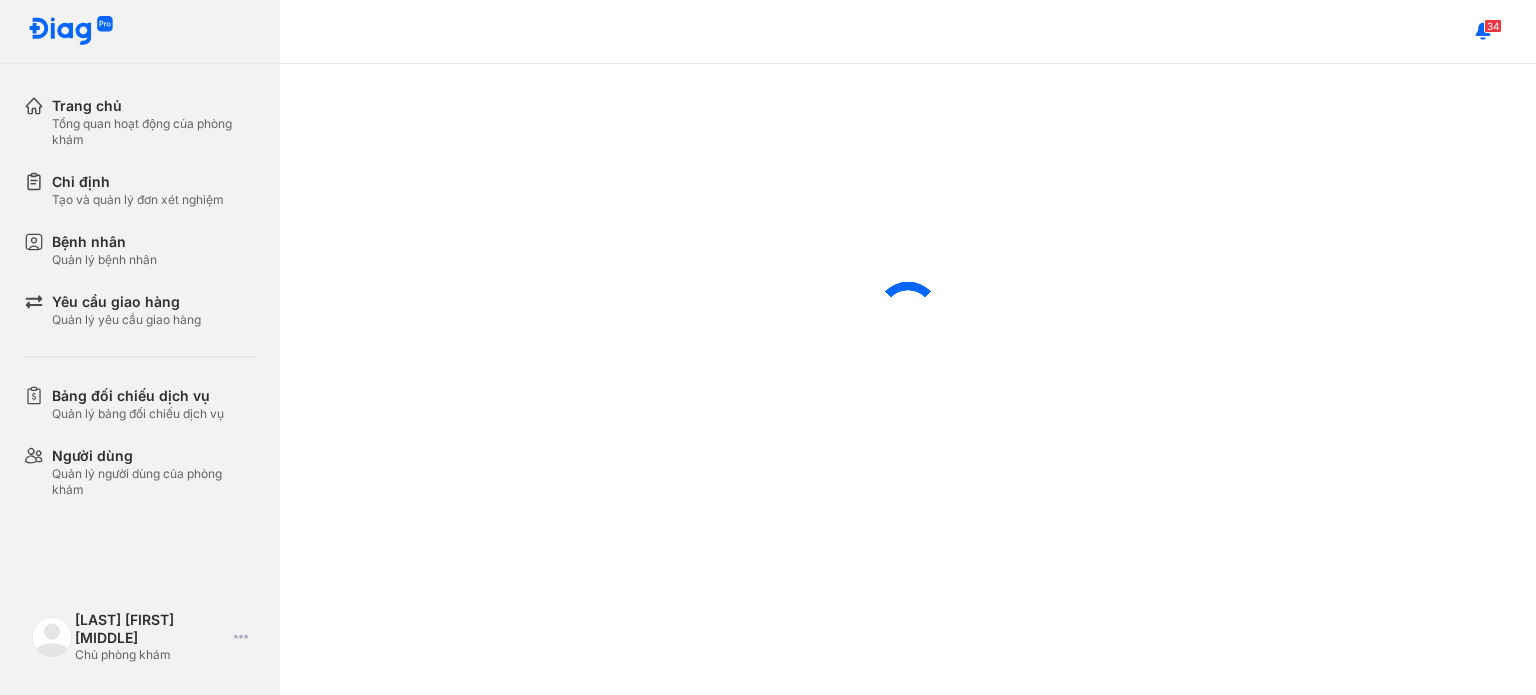 scroll, scrollTop: 0, scrollLeft: 0, axis: both 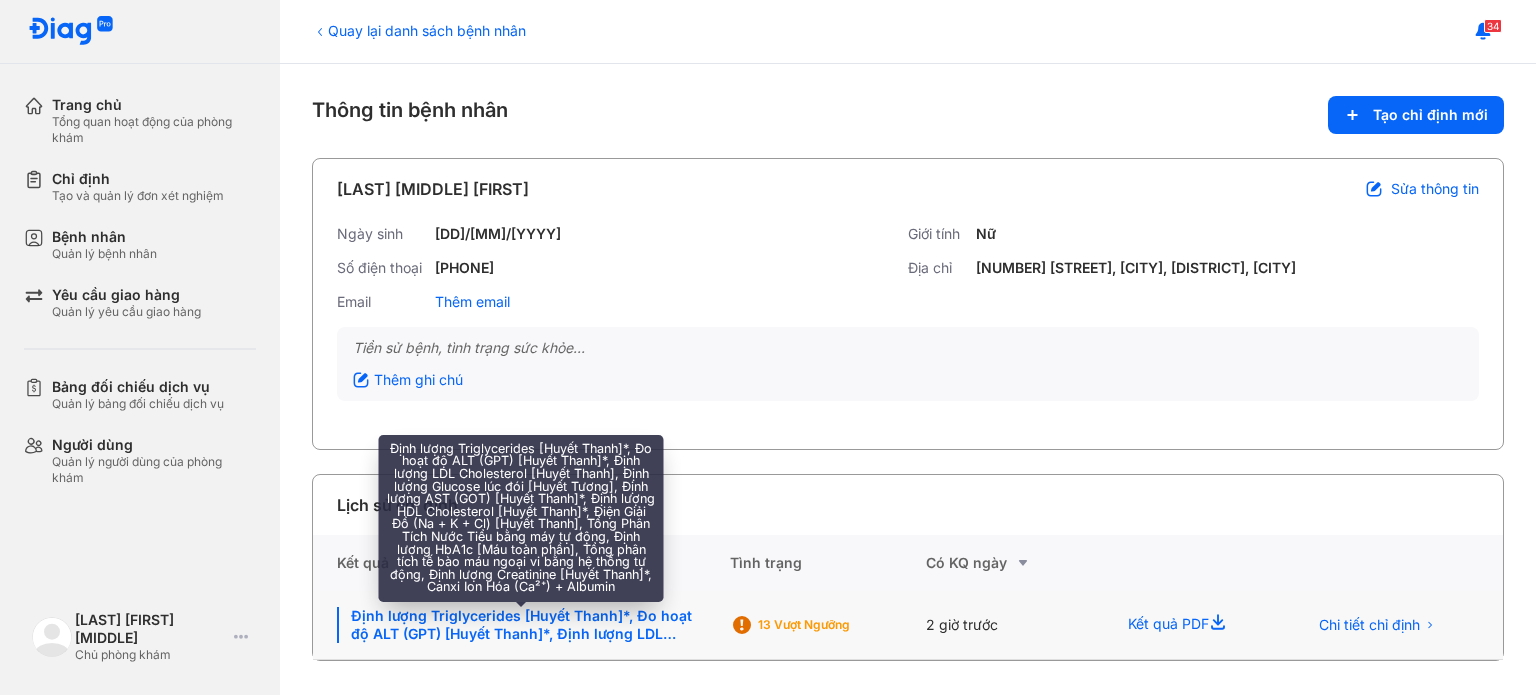 click on "Định lượng Triglycerides [Huyết Thanh]*, Đo hoạt độ ALT (GPT) [Huyết Thanh]*, Định lượng LDL Cholesterol [Huyết Thanh], Định lượng Glucose lúc đói [Huyết Tương], Định lượng AST (GOT) [Huyết Thanh]*, Định lượng HDL Cholesterol [Huyết Thanh]*, Điện Giải Đồ (Na + K + Cl) [Huyết Thanh], Tổng Phân Tích Nước Tiểu bằng máy tự động, Định lượng HbA1c [Máu toàn phần], Tổng phân tích tế bào máu ngoại vi bằng hệ thống tự động, Định lượng Creatinine [Huyết Thanh]*, Canxi Ion Hóa (Ca²⁺) + Albumin" 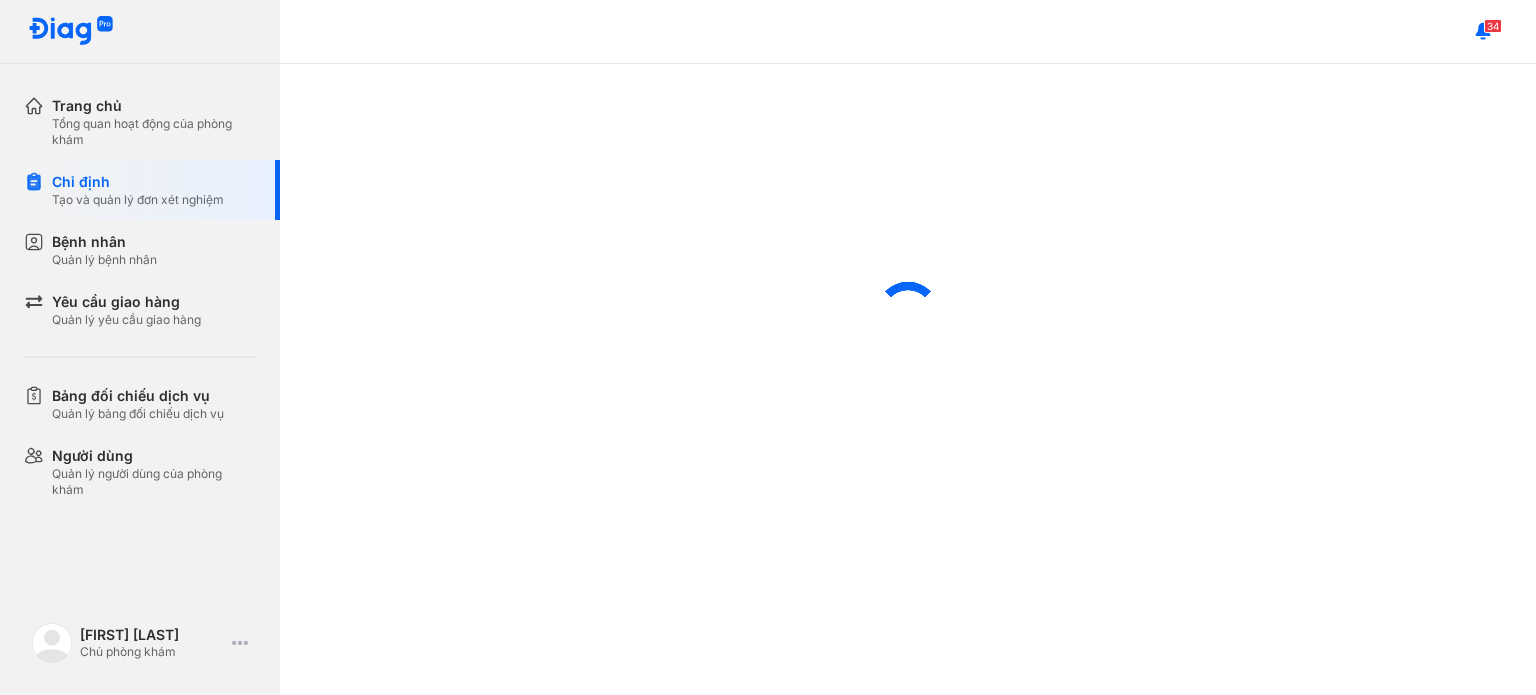 scroll, scrollTop: 0, scrollLeft: 0, axis: both 